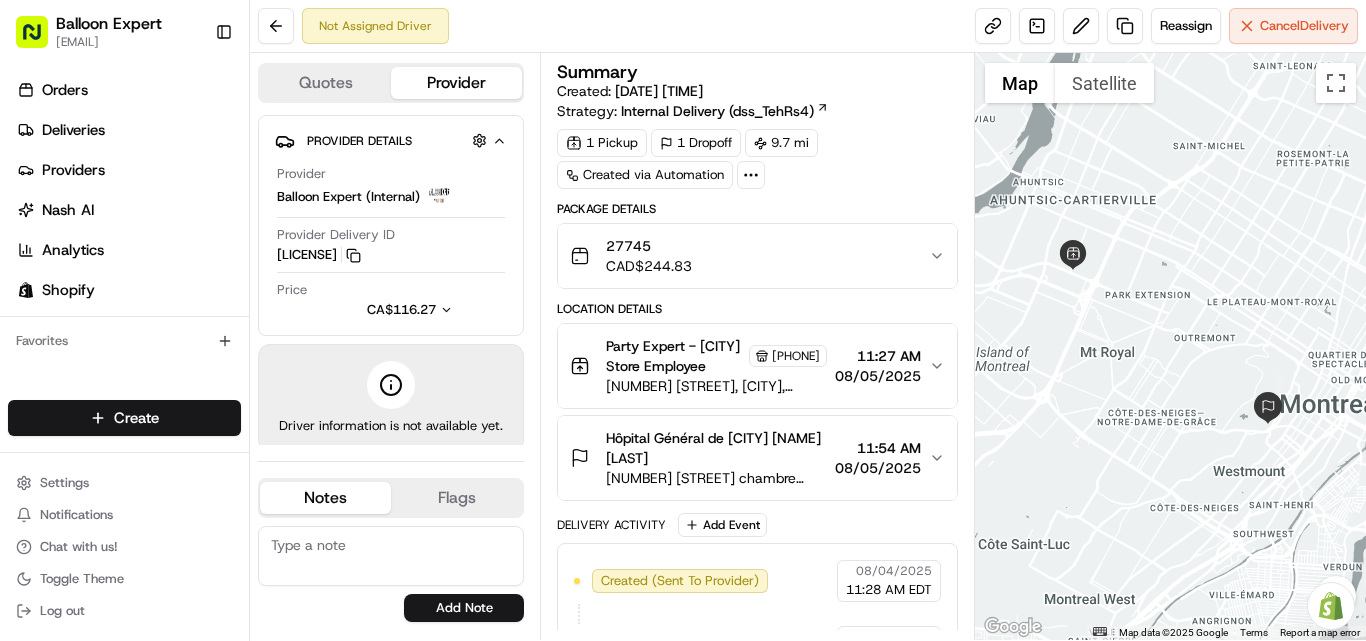 scroll, scrollTop: 0, scrollLeft: 0, axis: both 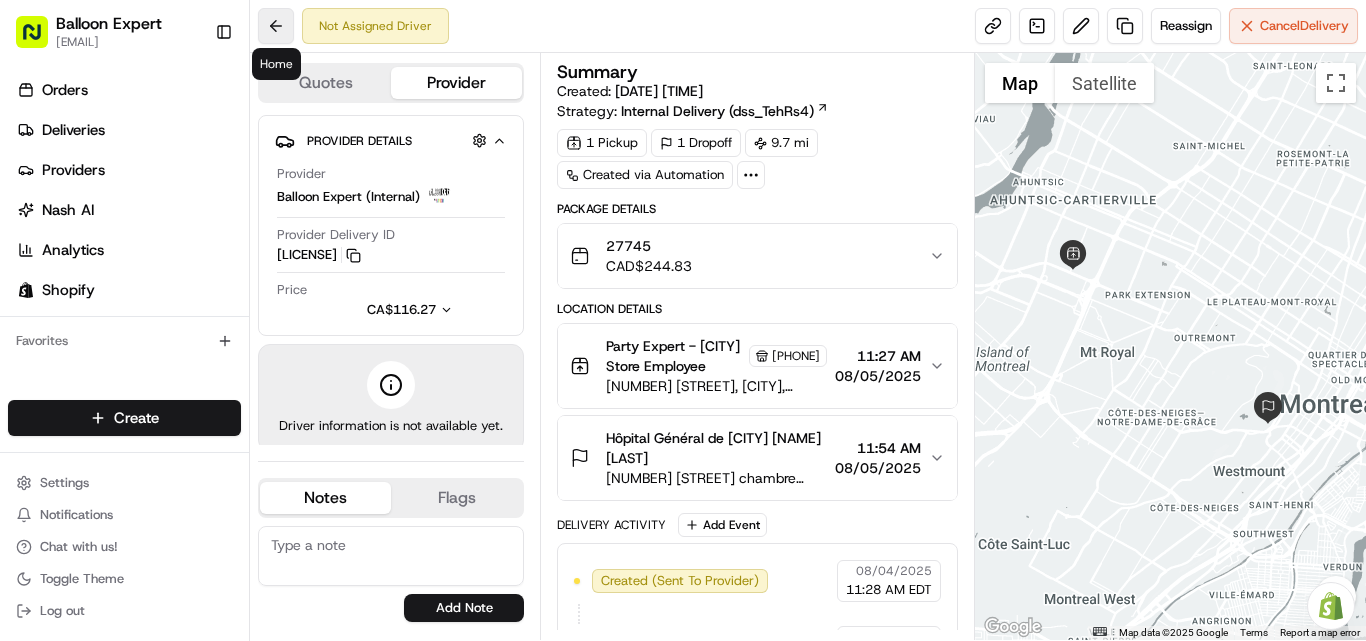 click at bounding box center (276, 26) 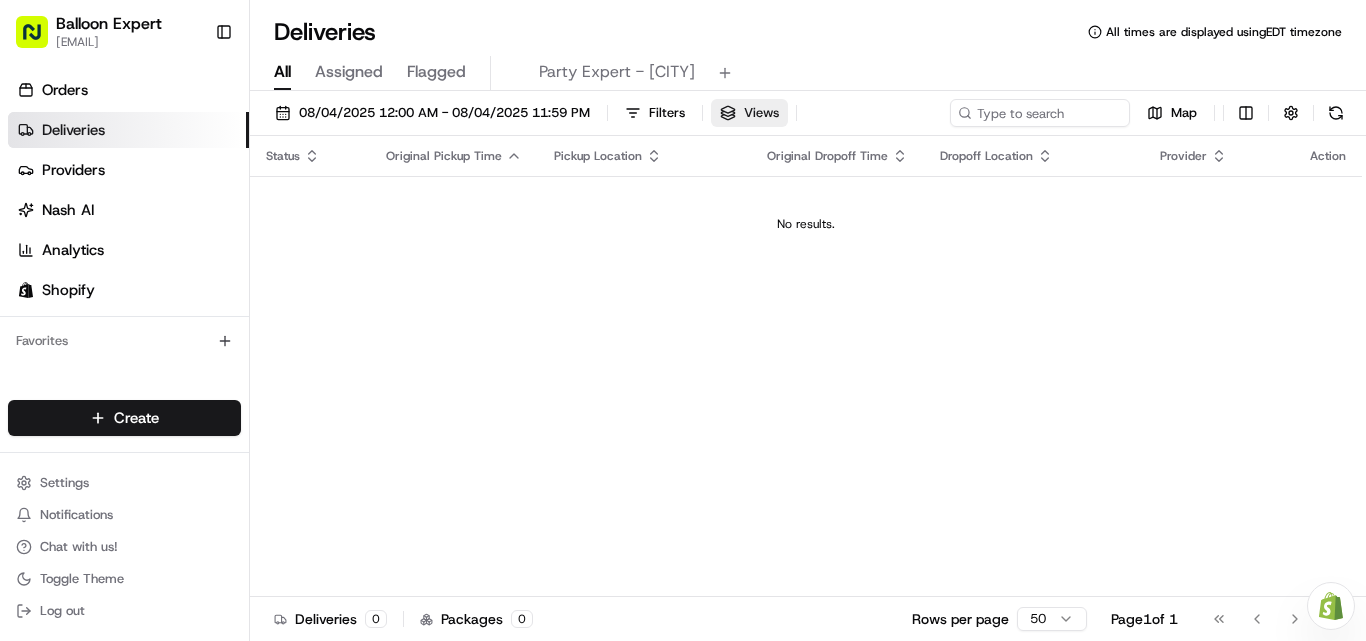 click on "Views" at bounding box center [761, 113] 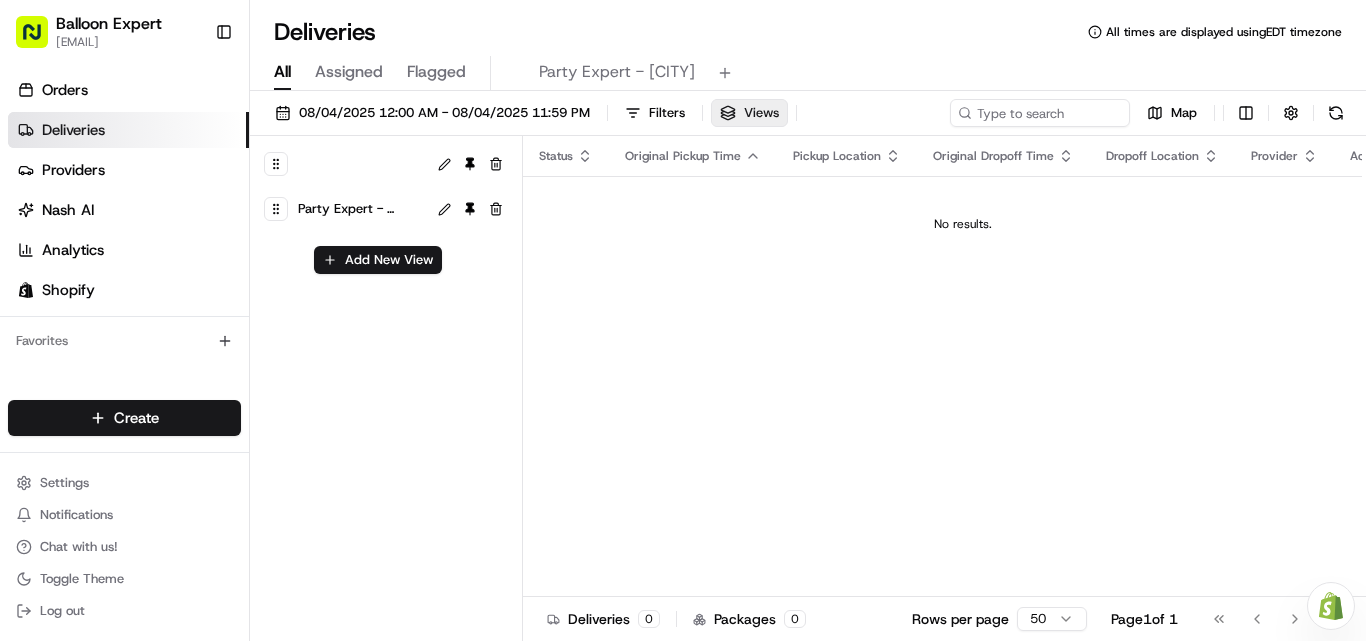 click on "Views" at bounding box center [761, 113] 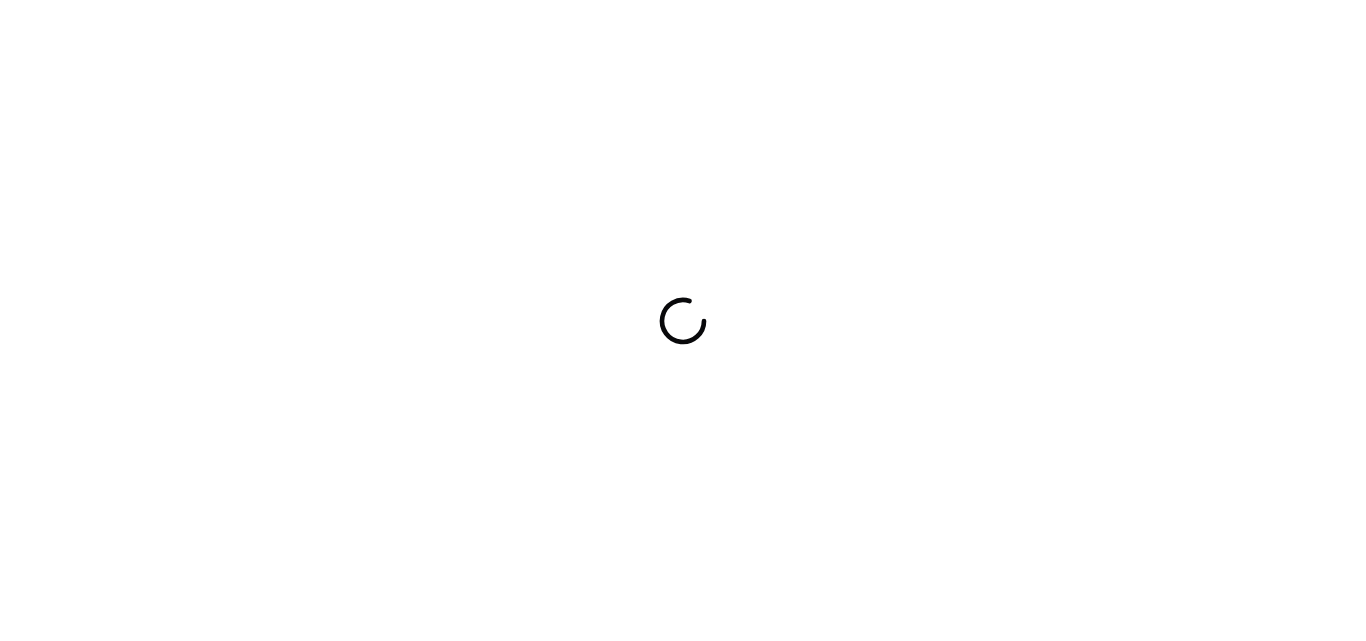 scroll, scrollTop: 0, scrollLeft: 0, axis: both 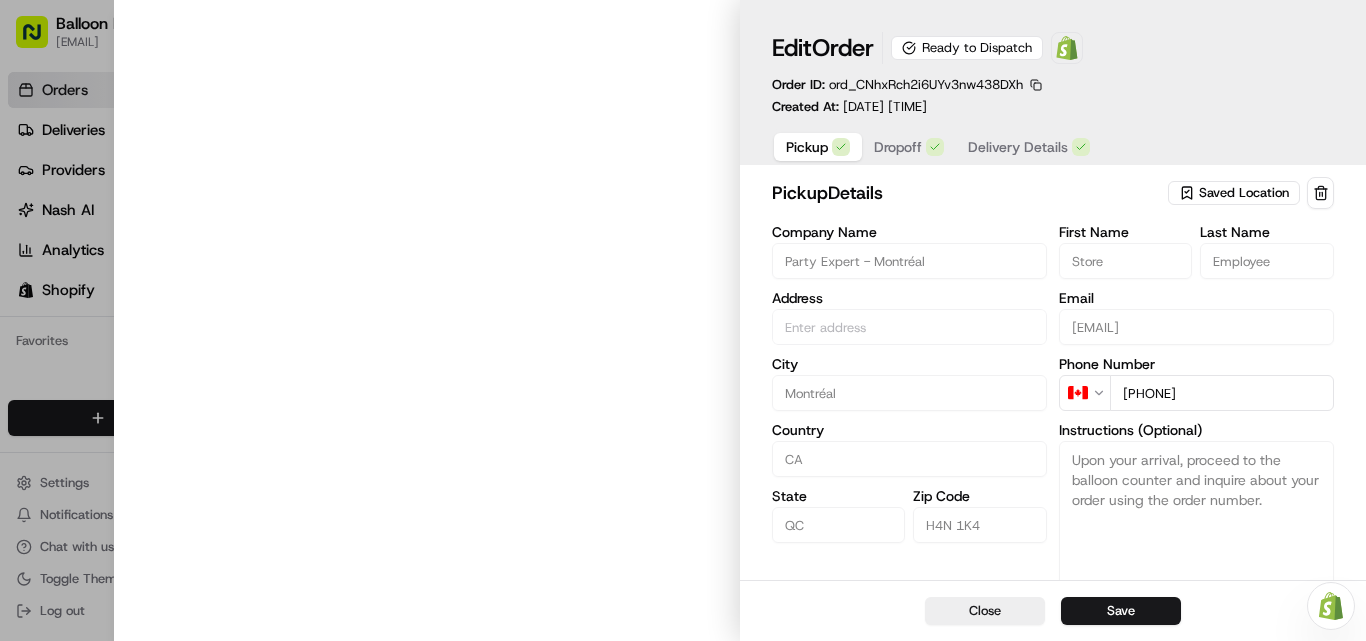 type on "[NUMBER] [STREET], [CITY], [STATE] [POSTAL_CODE], [COUNTRY]" 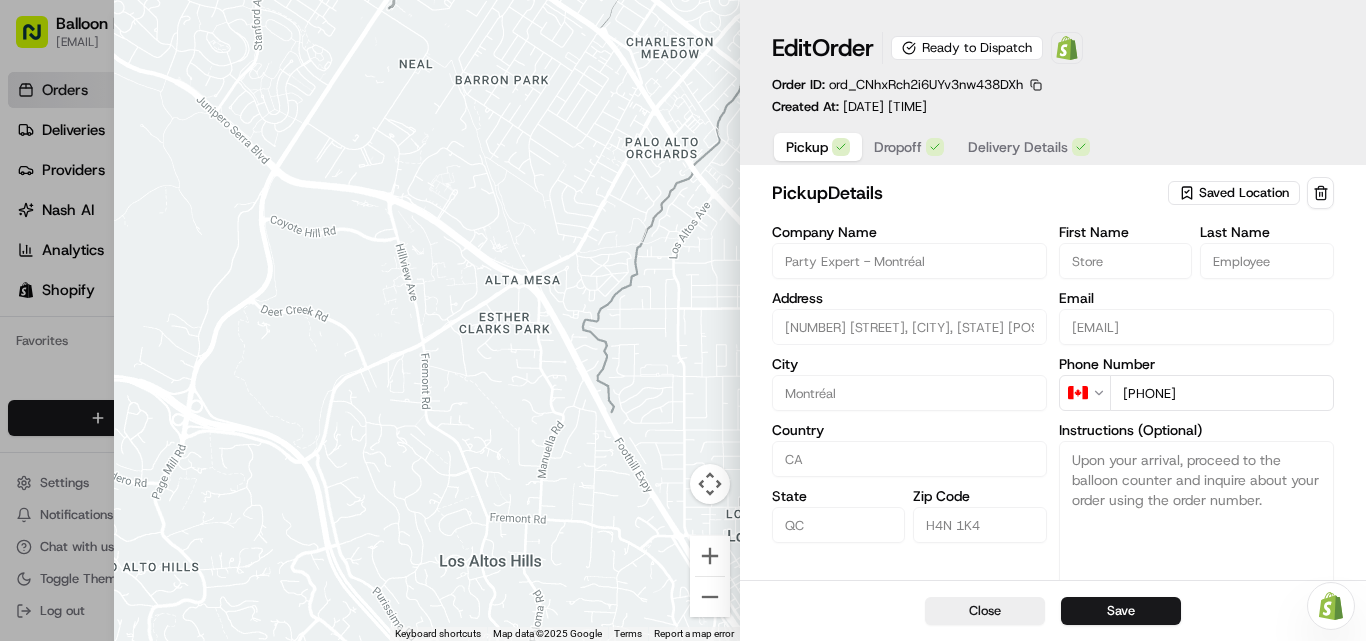 scroll, scrollTop: 0, scrollLeft: 0, axis: both 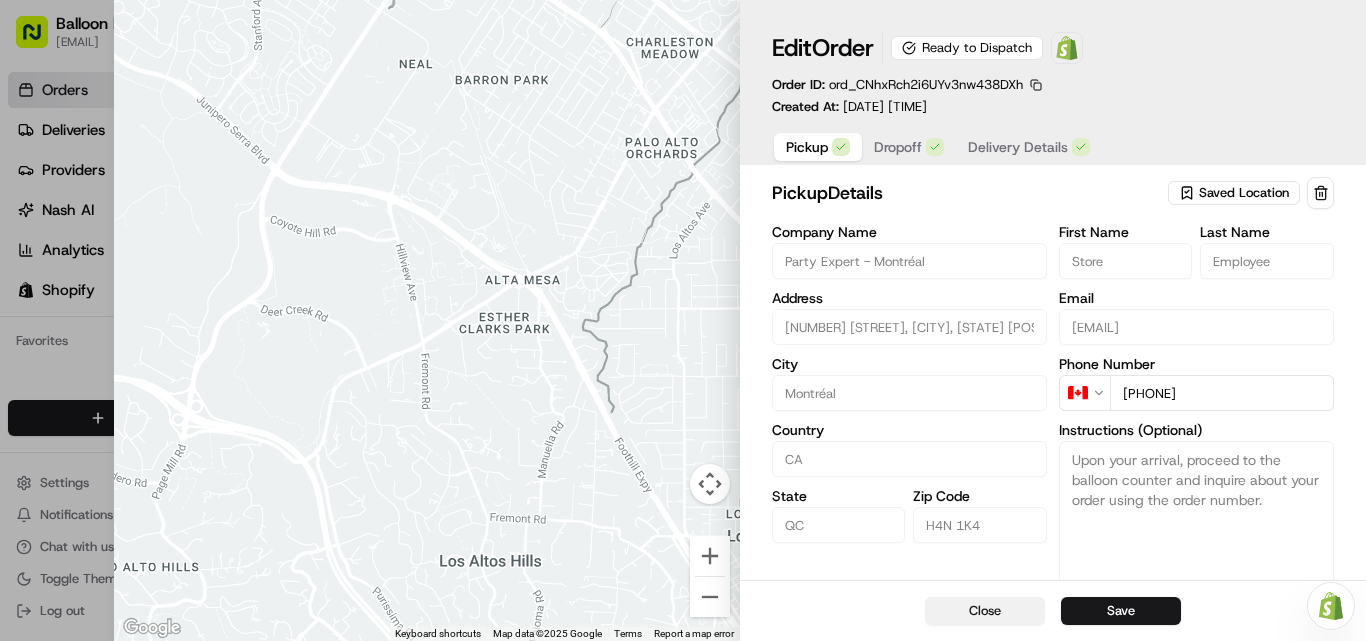 click on "Close" at bounding box center (985, 611) 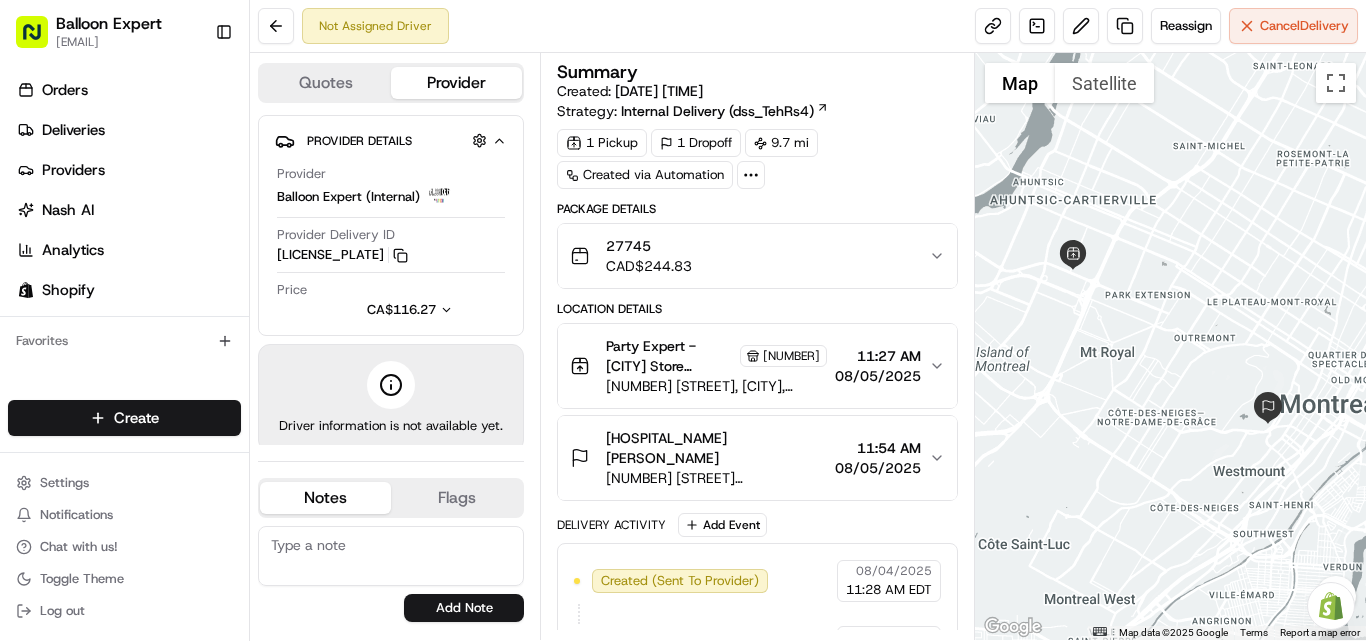 scroll, scrollTop: 0, scrollLeft: 0, axis: both 